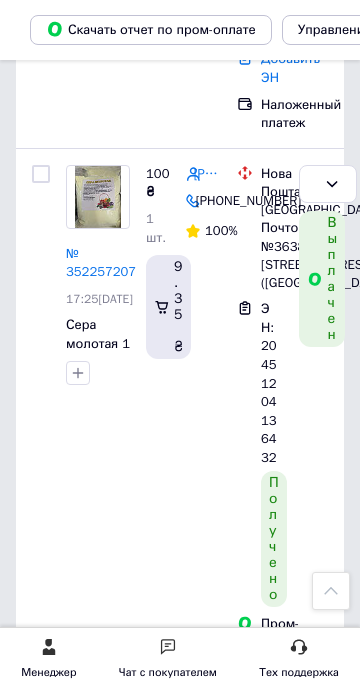 scroll, scrollTop: 2600, scrollLeft: 0, axis: vertical 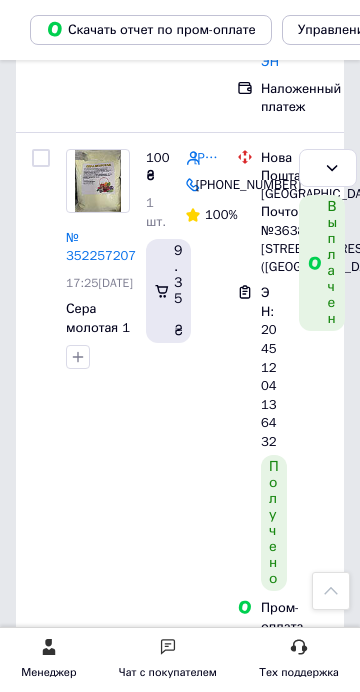 click on "Отправлен 4" at bounding box center [-117, 407] 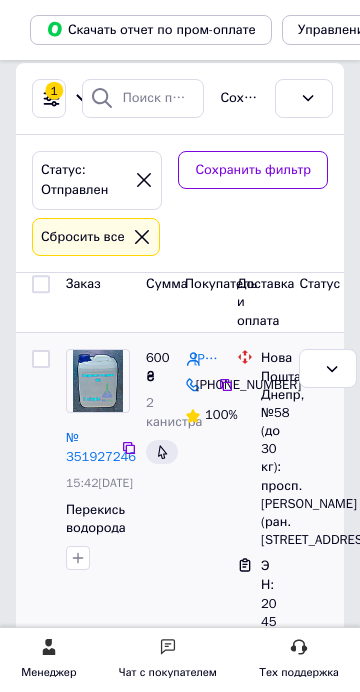 scroll, scrollTop: 20, scrollLeft: 0, axis: vertical 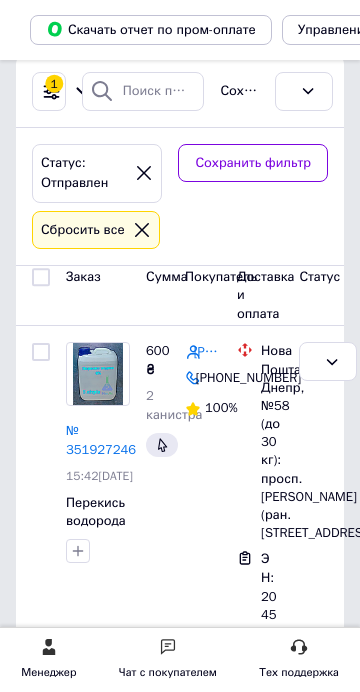 click at bounding box center [41, 1428] 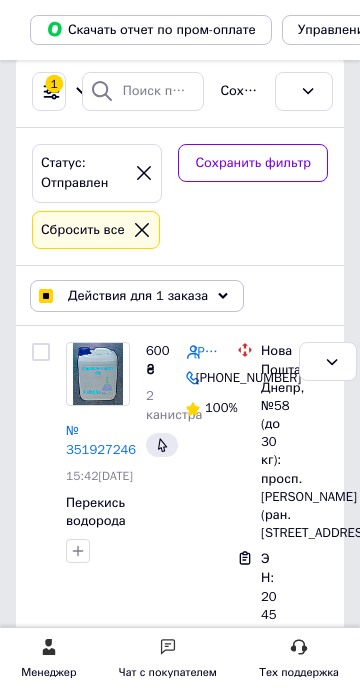 click at bounding box center [41, 944] 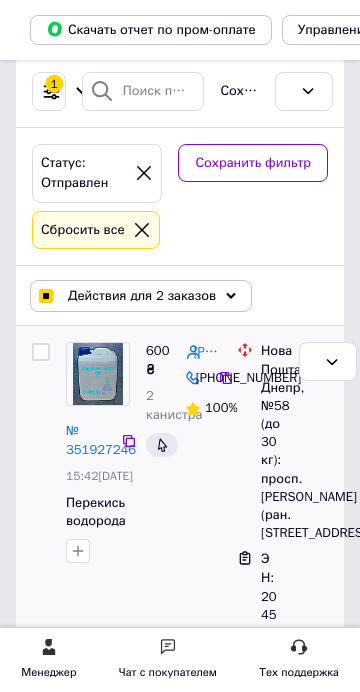 click at bounding box center (41, 352) 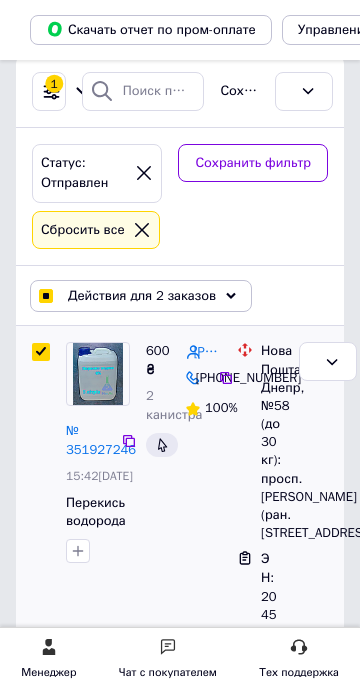 checkbox on "true" 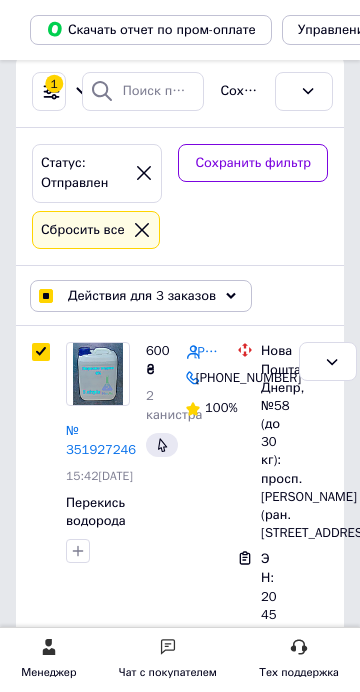 click on "Действия для 3 заказов Выбрать все 4 заказов Выбраны все 4 заказов Отменить выбранные Изменить статус Добавить метку Удалить метку Печать заказов Экспорт заказов" at bounding box center (180, 296) 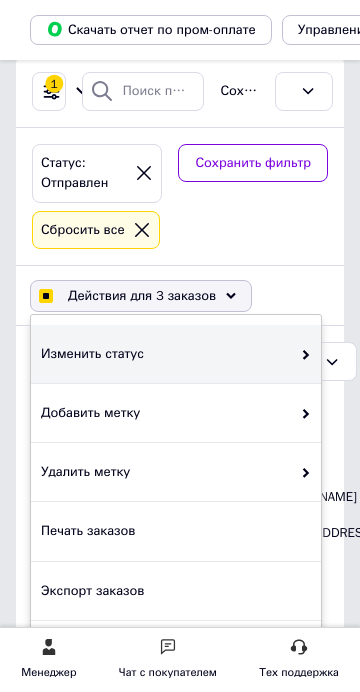click on "Изменить статус" at bounding box center [166, 354] 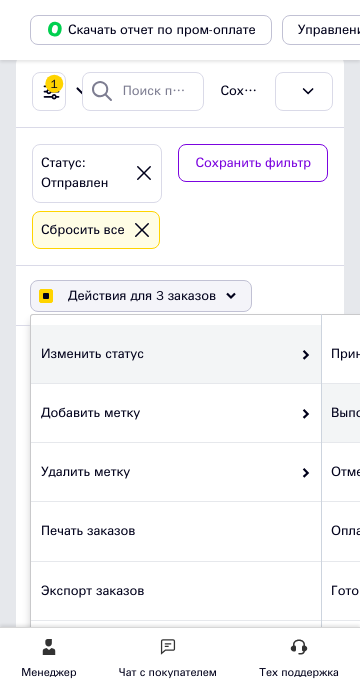 click on "Выполнен" at bounding box center [466, 413] 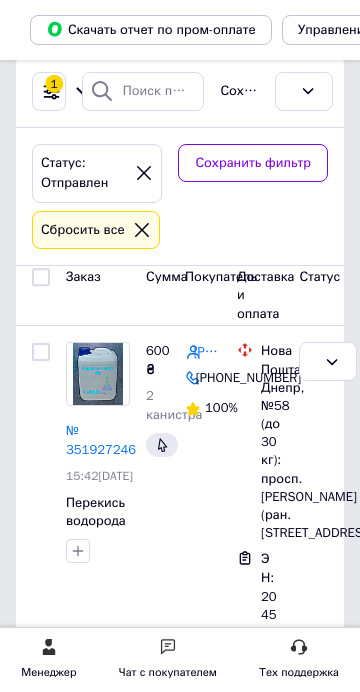 click on "Принятые 1" at bounding box center (-117, 261) 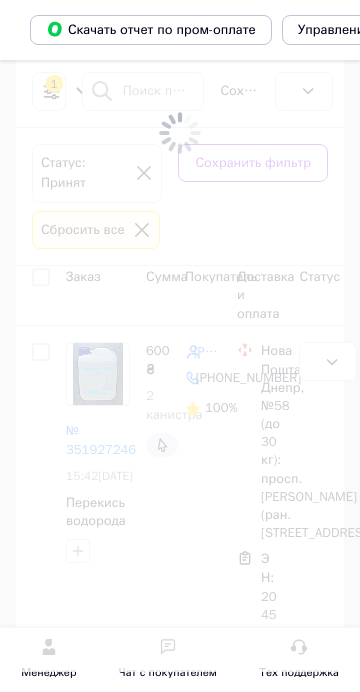 scroll, scrollTop: 0, scrollLeft: 0, axis: both 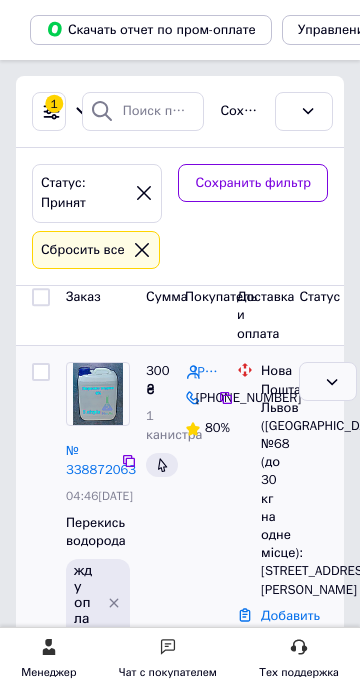 click on "Принят" at bounding box center (328, 381) 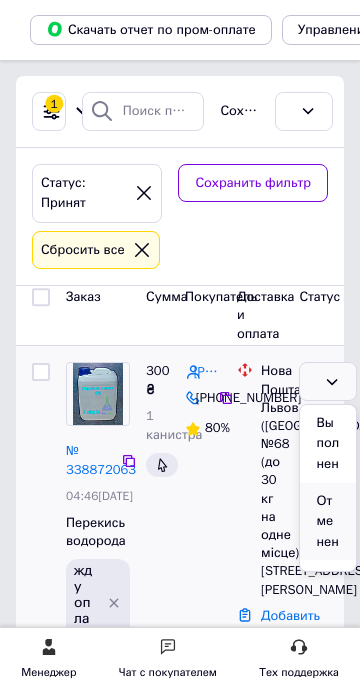 click on "Отменен" at bounding box center [328, 522] 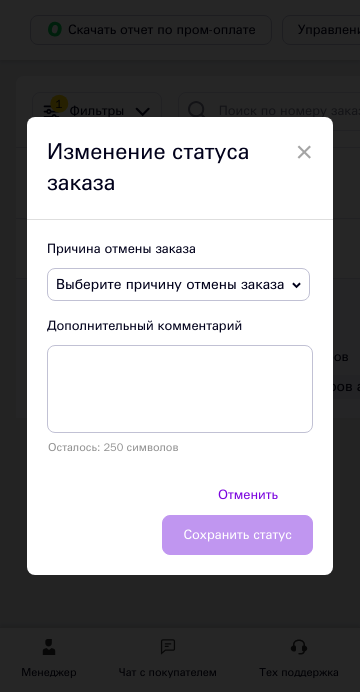 click on "Выберите причину отмены заказа" at bounding box center [178, 285] 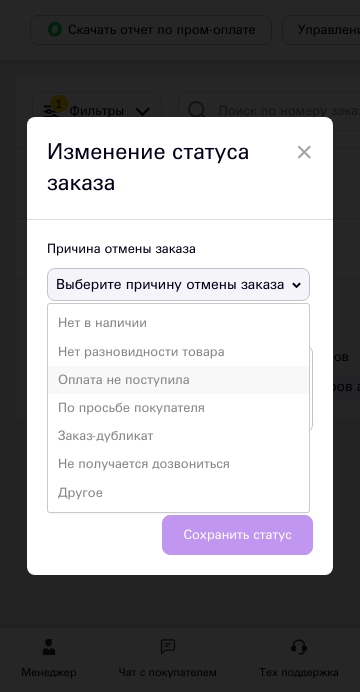 click on "Оплата не поступила" at bounding box center (178, 380) 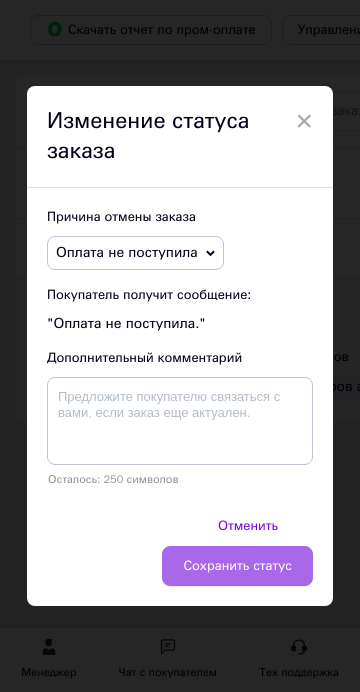 click on "Сохранить статус" at bounding box center [237, 566] 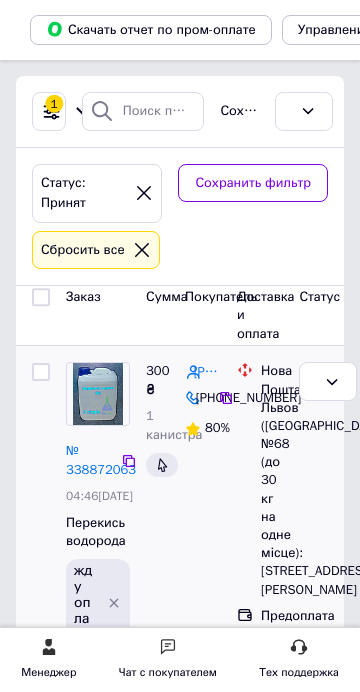 click on "Отмененные 48" at bounding box center [-117, 317] 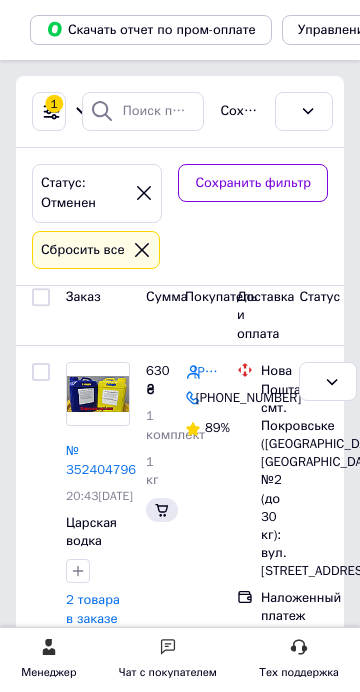 click on "Готов к отправке 1" at bounding box center [-117, 374] 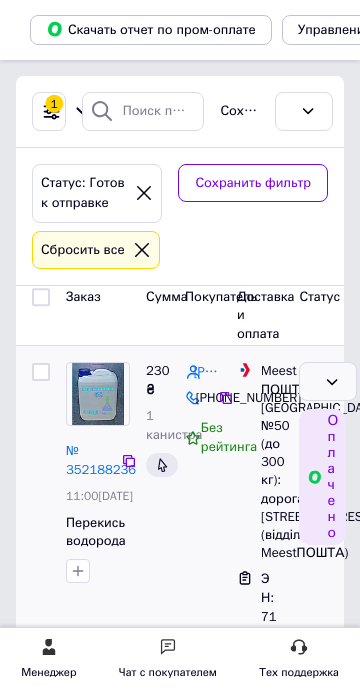 click on "Готов к отправке" at bounding box center (316, 381) 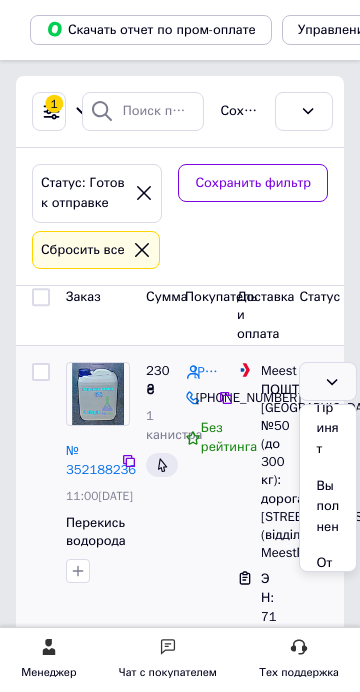 scroll, scrollTop: 17, scrollLeft: 0, axis: vertical 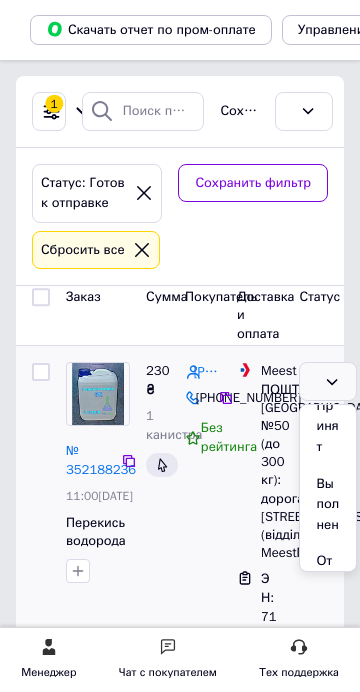 click on "Отправлен" at bounding box center [328, 758] 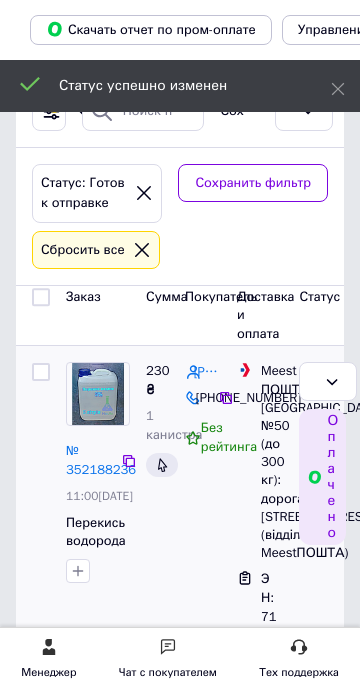 click on "Оплаченные 1" at bounding box center (-117, 345) 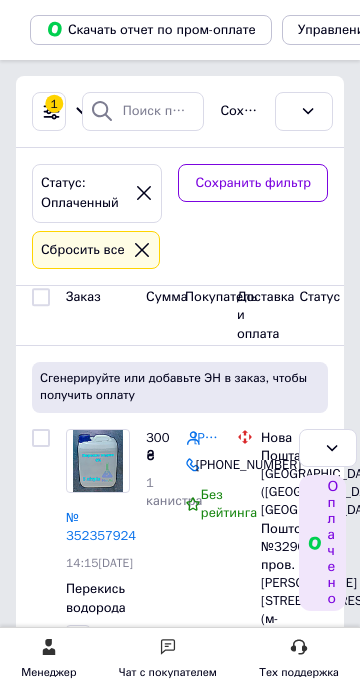 click on "Принятые 1" at bounding box center (-117, 261) 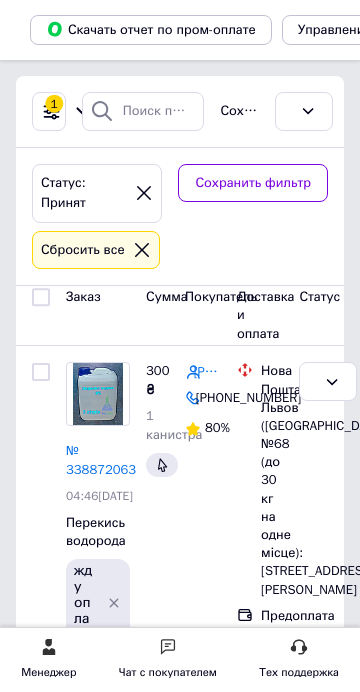 click on "Новые 5" at bounding box center (-117, 233) 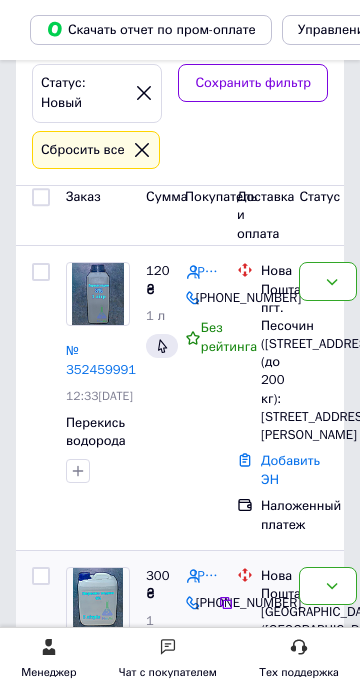 scroll, scrollTop: 101, scrollLeft: 0, axis: vertical 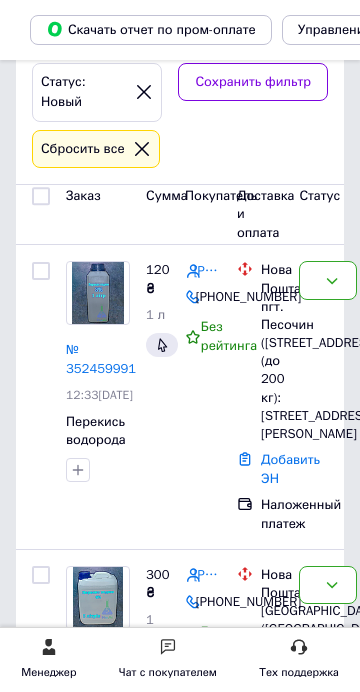 click on "3 3" at bounding box center [-28, 511] 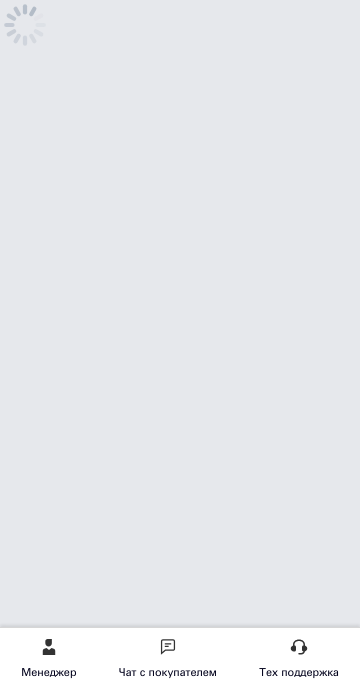 scroll, scrollTop: 0, scrollLeft: 0, axis: both 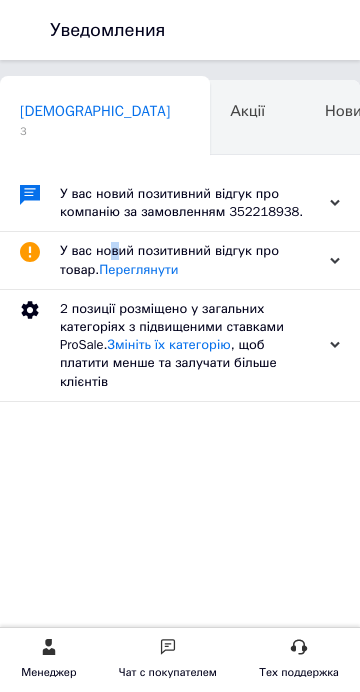 click on "У вас новий позитивний відгук про товар.  [GEOGRAPHIC_DATA]" at bounding box center [182, 260] 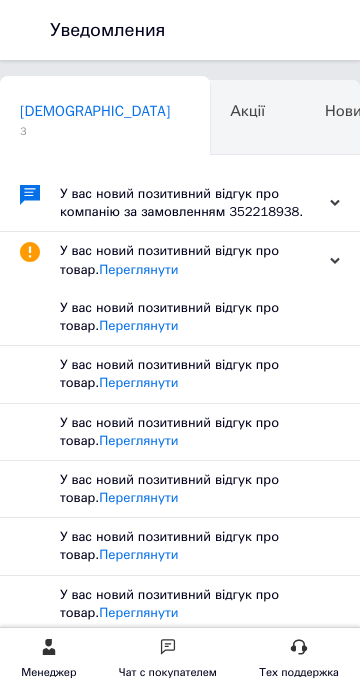 click on "У вас новий позитивний відгук про компанію за замовленням 352218938." at bounding box center (182, 203) 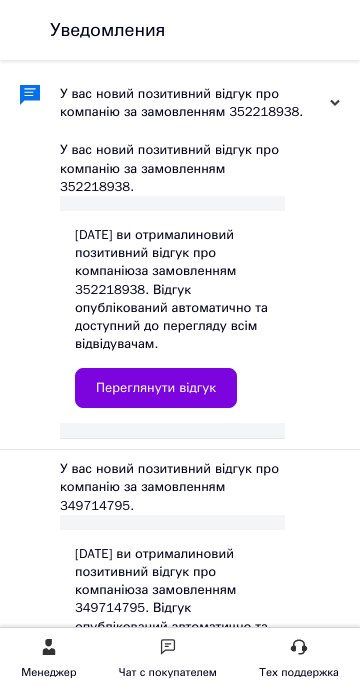 scroll, scrollTop: 0, scrollLeft: 0, axis: both 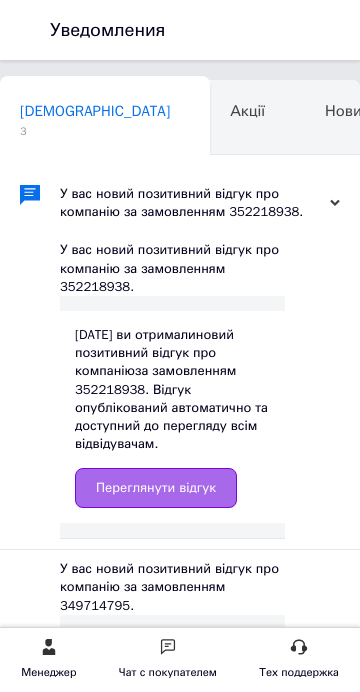 click on "Переглянути відгук" at bounding box center (156, 488) 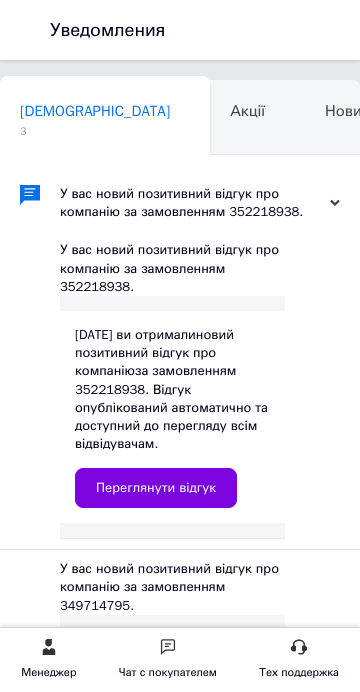 click on "3" at bounding box center (557, 131) 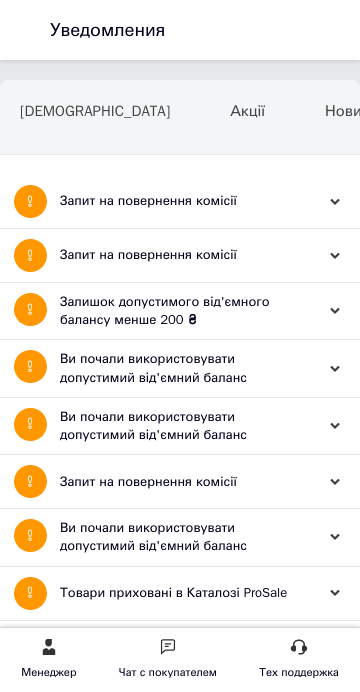 click on "Залишок допустимого від'ємного балансу менше 200 ₴" at bounding box center [182, 311] 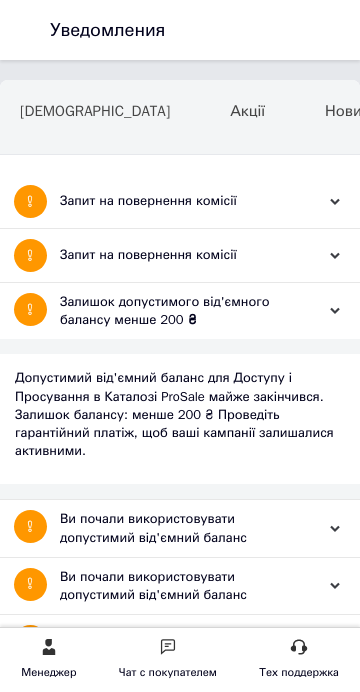 click on "Запит на повернення комісії" at bounding box center [185, 255] 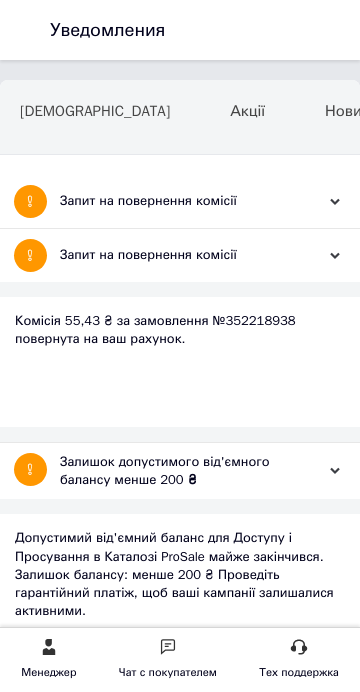 click on "Запит на повернення комісії" at bounding box center (182, 201) 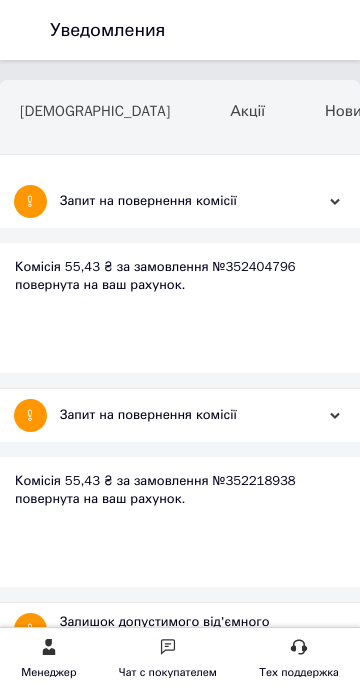 click on "Заказы и сообщения" at bounding box center [-119, 176] 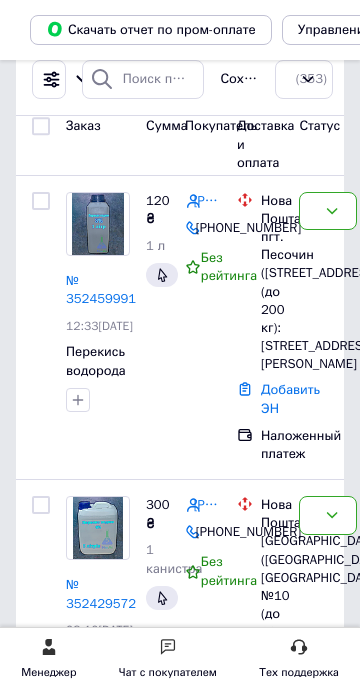 scroll, scrollTop: 0, scrollLeft: 0, axis: both 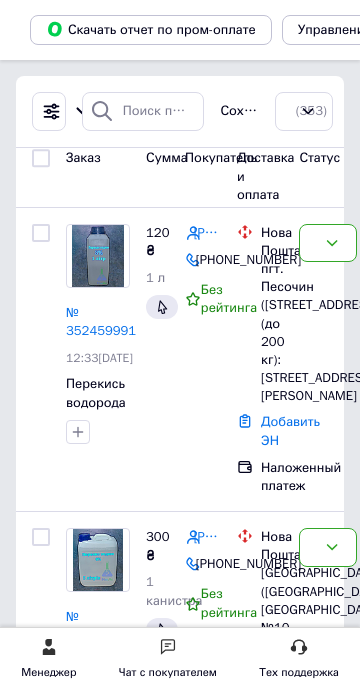 click on "2 товара в заказе" at bounding box center (93, 1152) 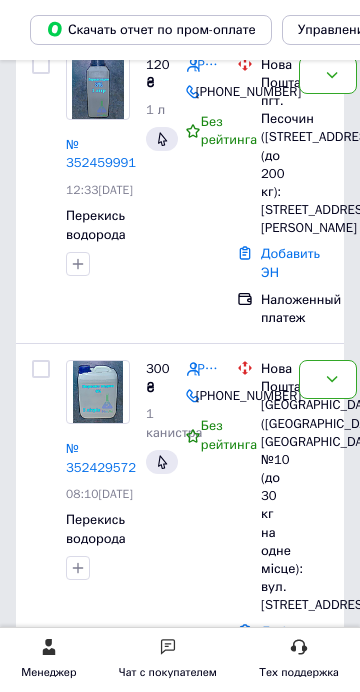 scroll, scrollTop: 200, scrollLeft: 0, axis: vertical 